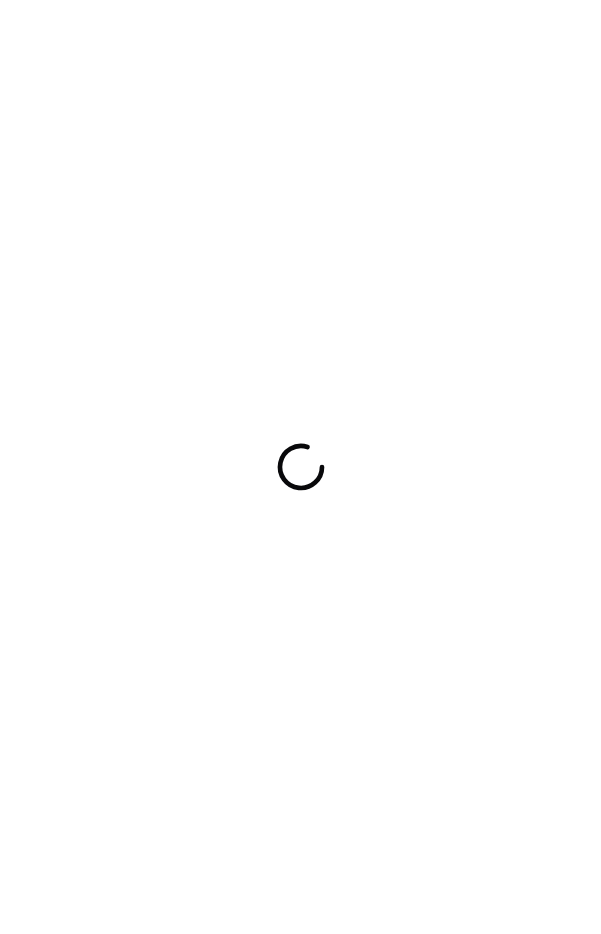scroll, scrollTop: 0, scrollLeft: 0, axis: both 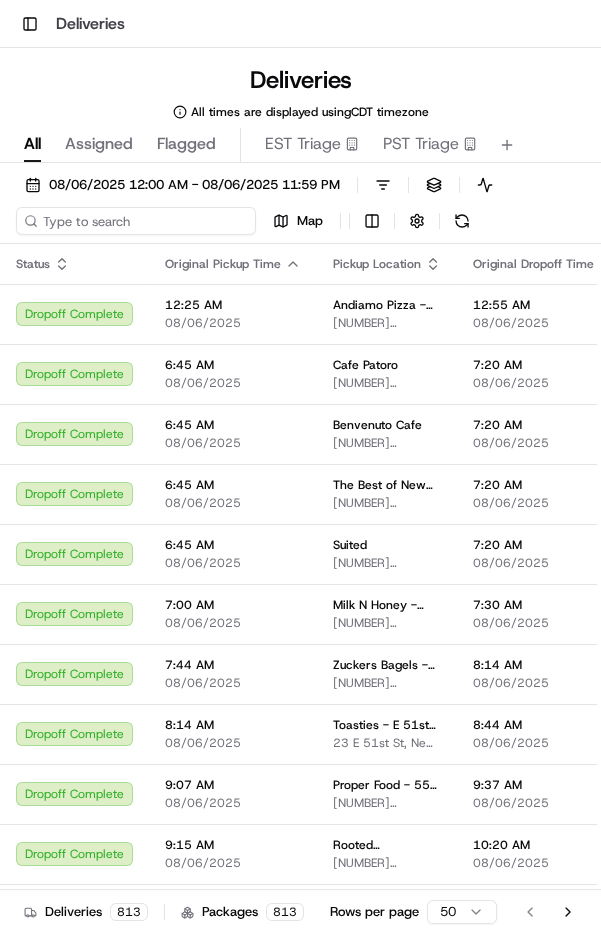 click at bounding box center [136, 221] 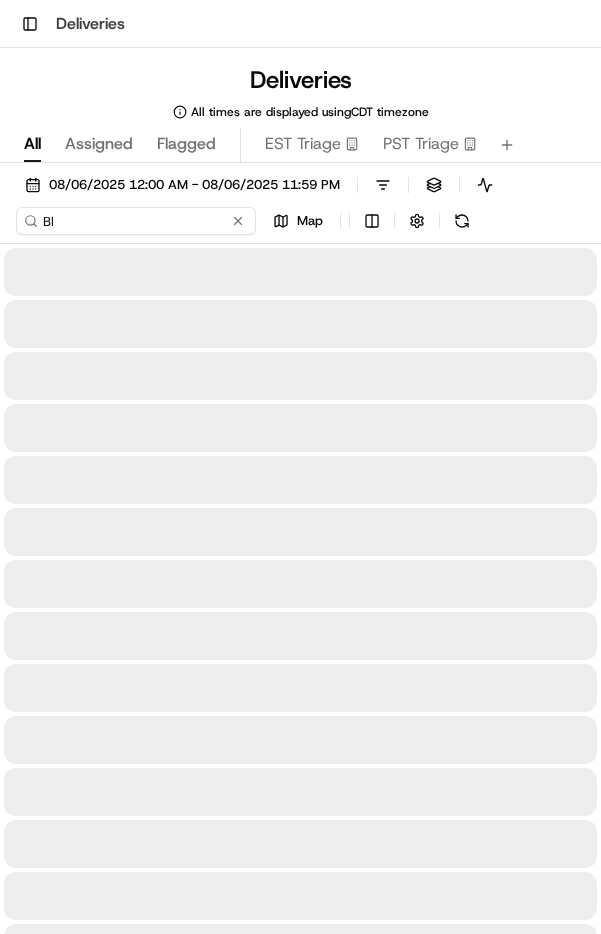 type on "B" 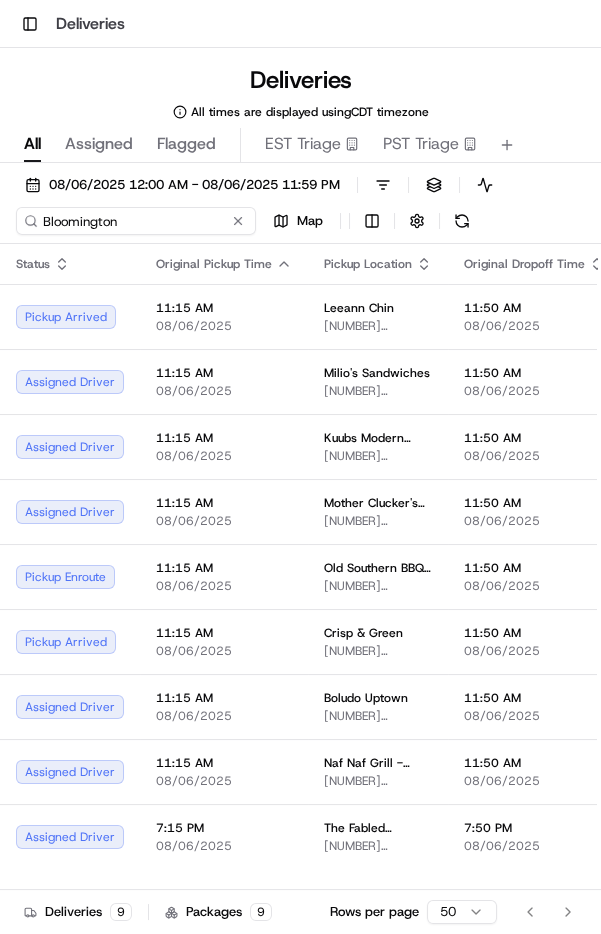 type on "Bloomington" 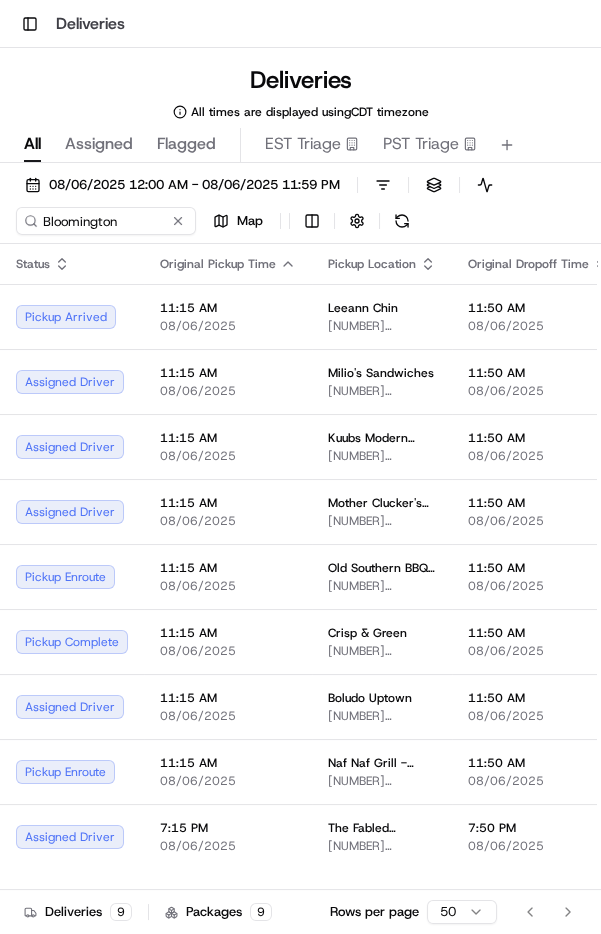 click at bounding box center (402, 221) 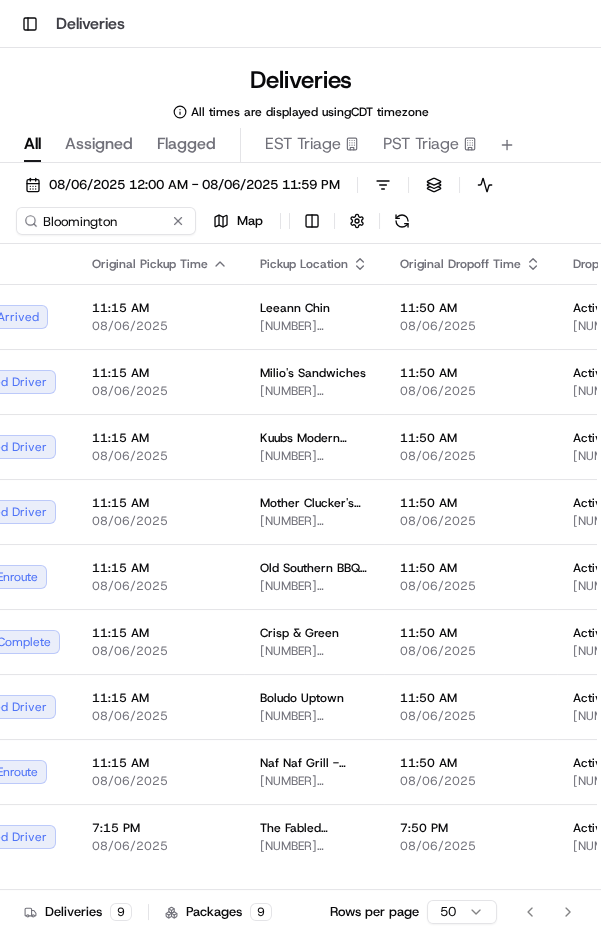 scroll, scrollTop: 0, scrollLeft: 0, axis: both 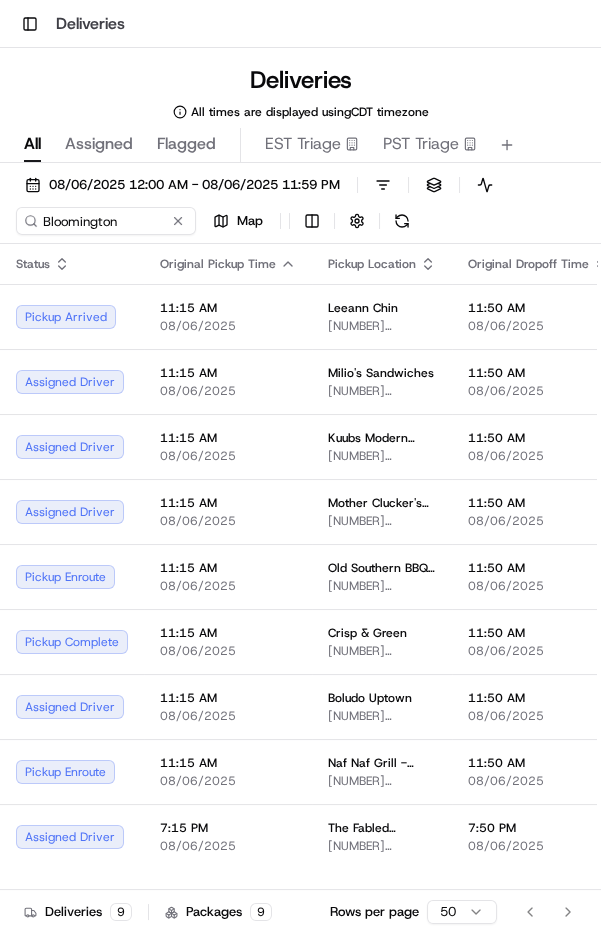 click on "08/06/2025" at bounding box center (228, 781) 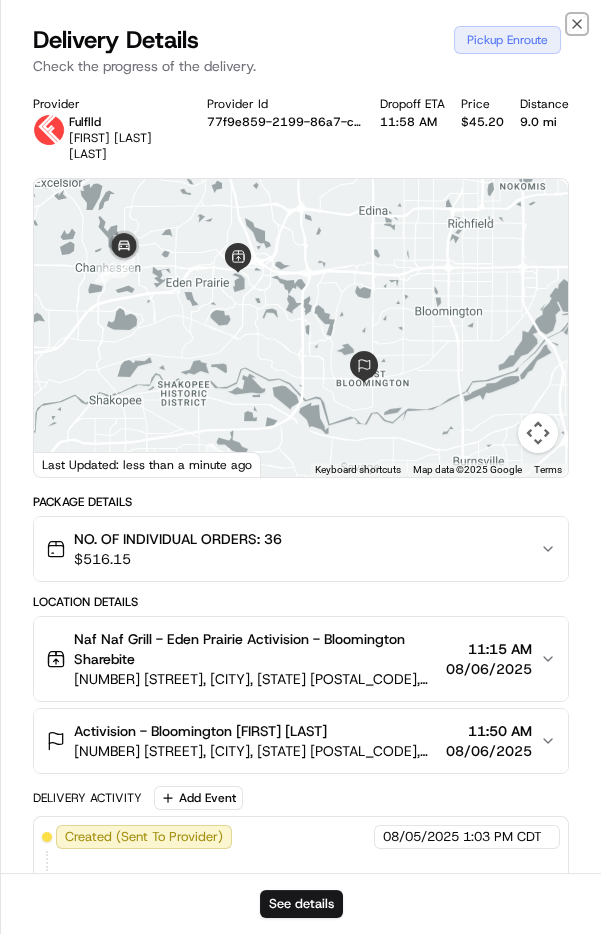 click 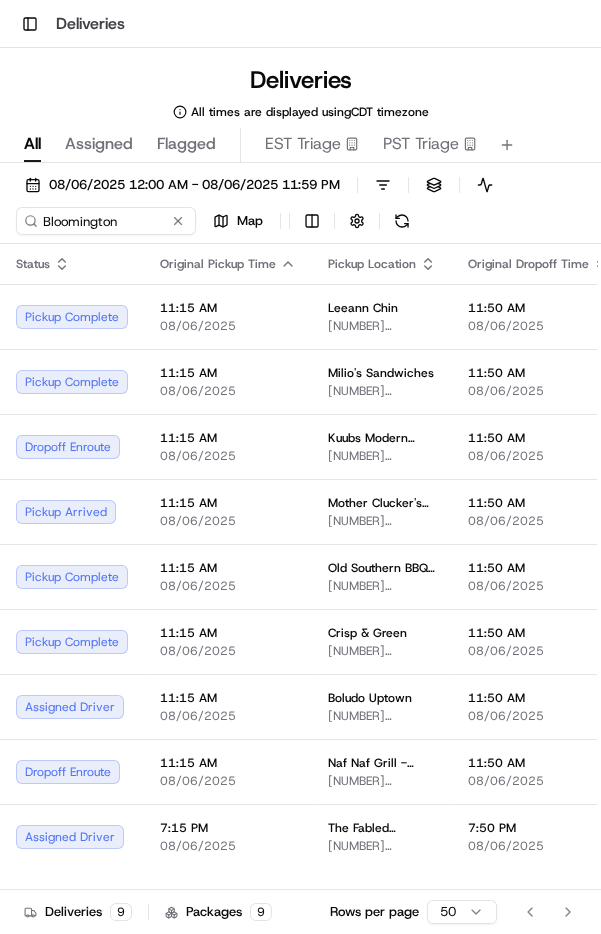 click at bounding box center [402, 221] 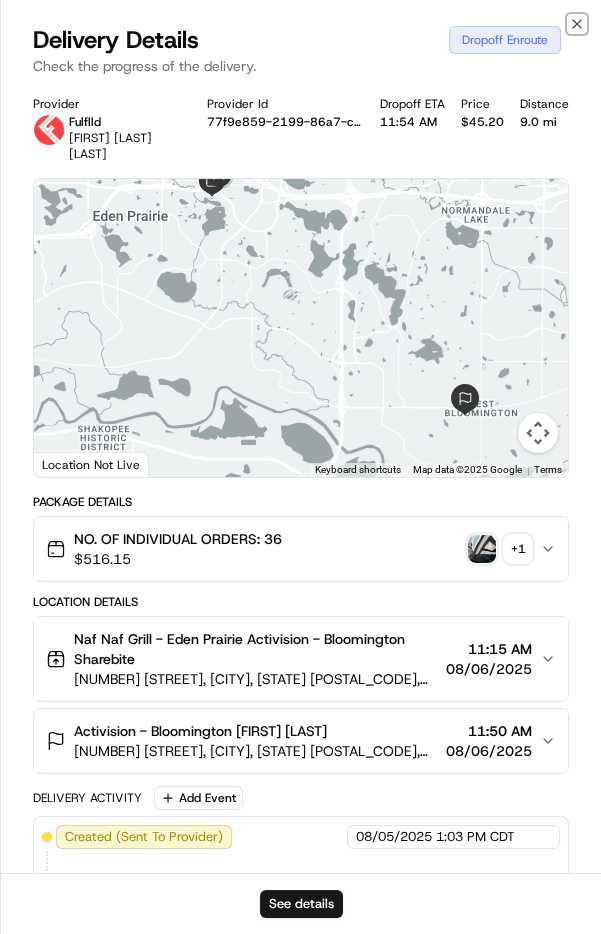 click 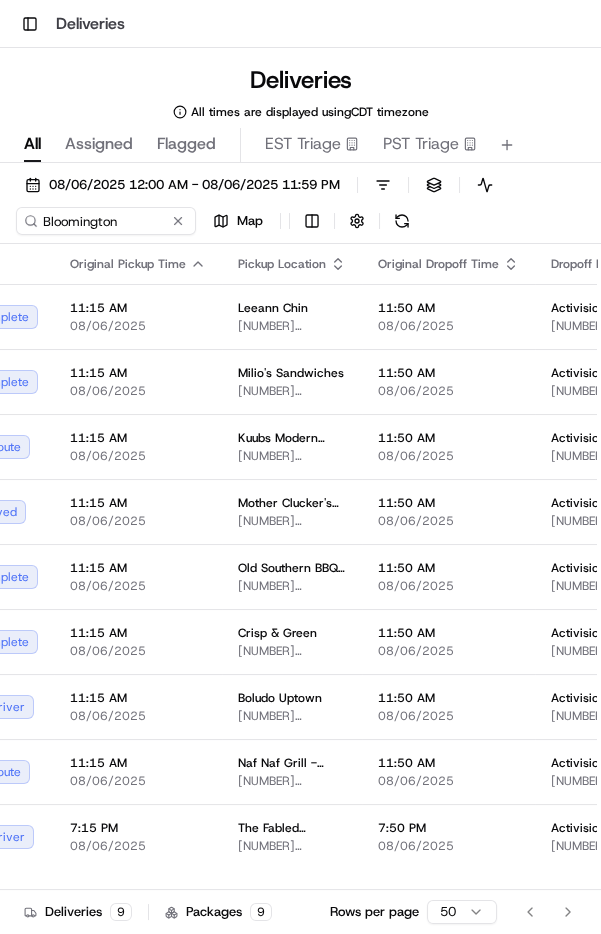 scroll, scrollTop: 0, scrollLeft: 0, axis: both 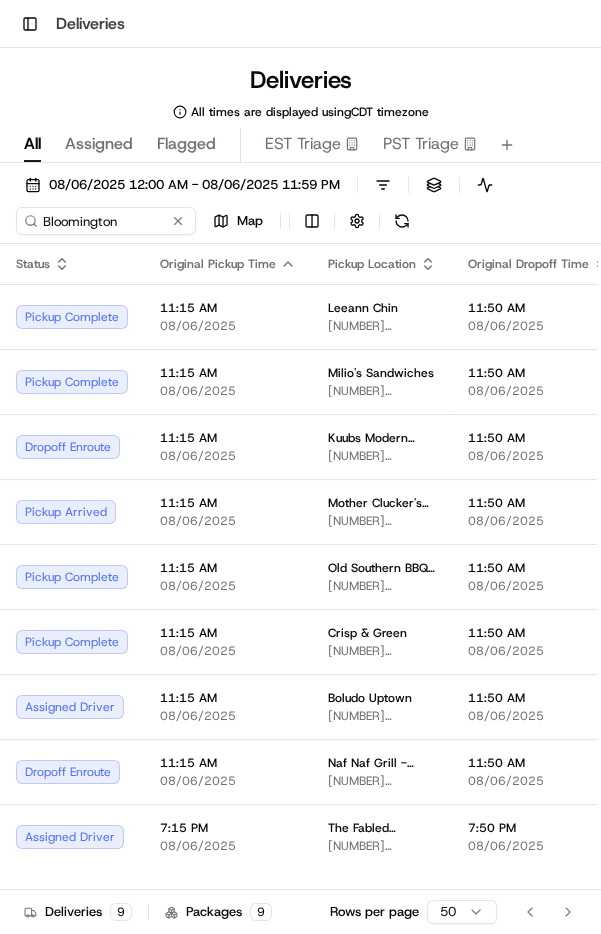 click on "[NUMBER] [STREET], [CITY], [STATE] [POSTAL_CODE], [COUNTRY]" at bounding box center (382, 586) 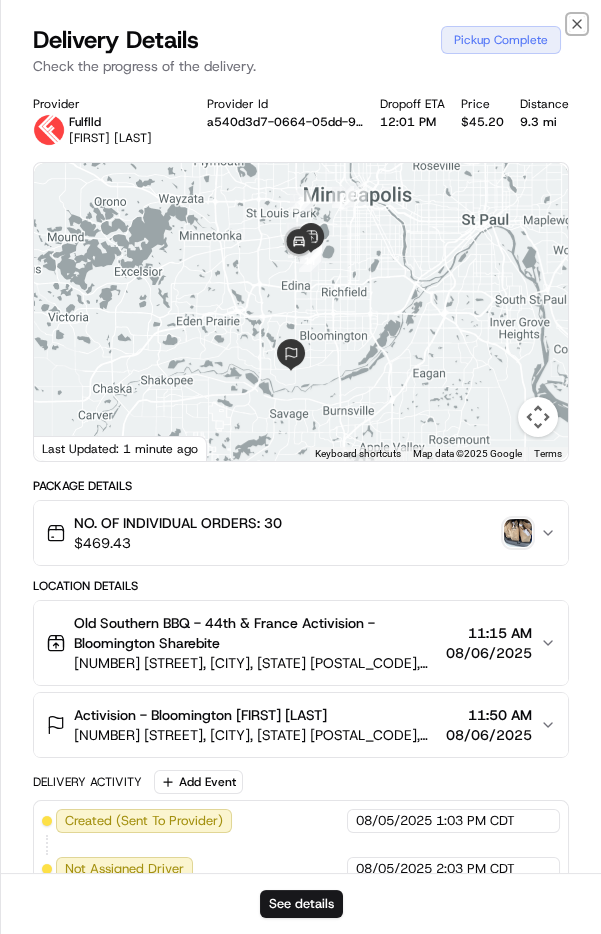 click 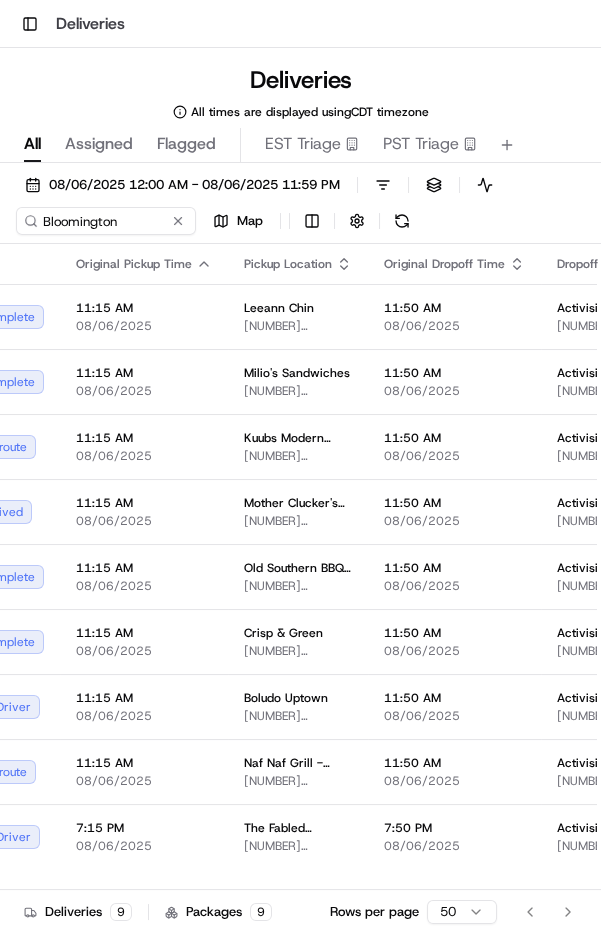 scroll, scrollTop: 0, scrollLeft: 0, axis: both 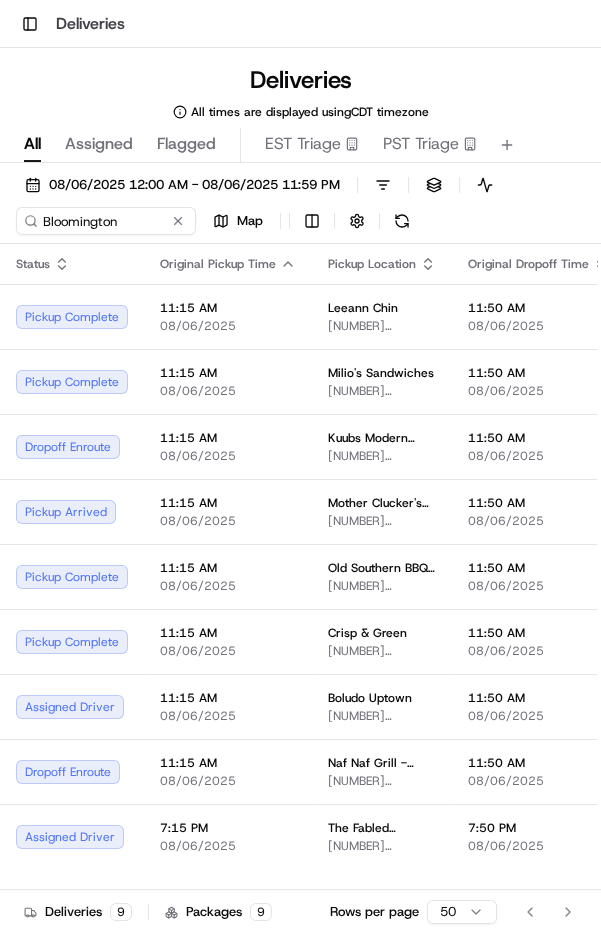 click on "Kuubs Modern Mediterranean [NUMBER] [STREET], [CITY], [STATE] [POSTAL_CODE], [COUNTRY]" at bounding box center (382, 447) 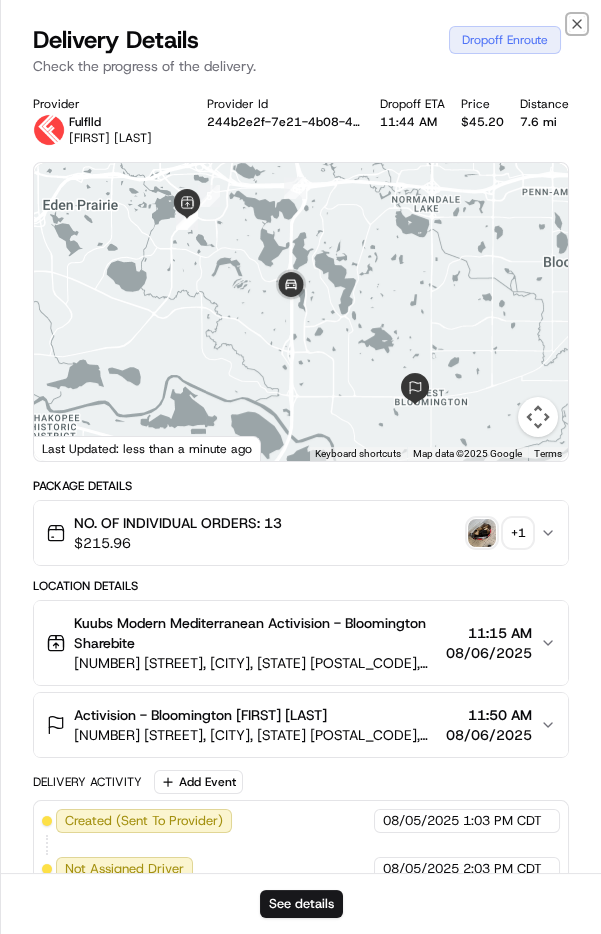 click 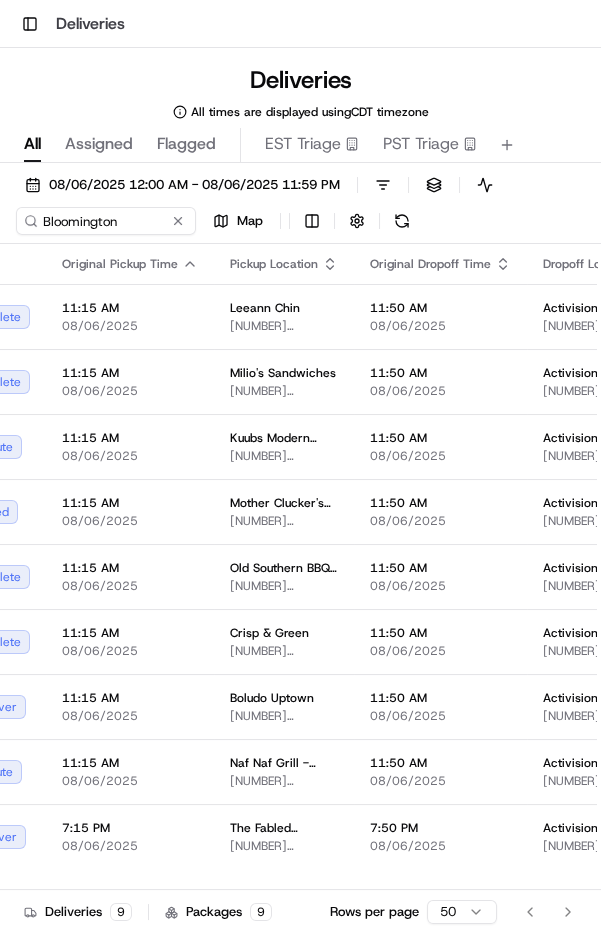 scroll, scrollTop: 0, scrollLeft: 0, axis: both 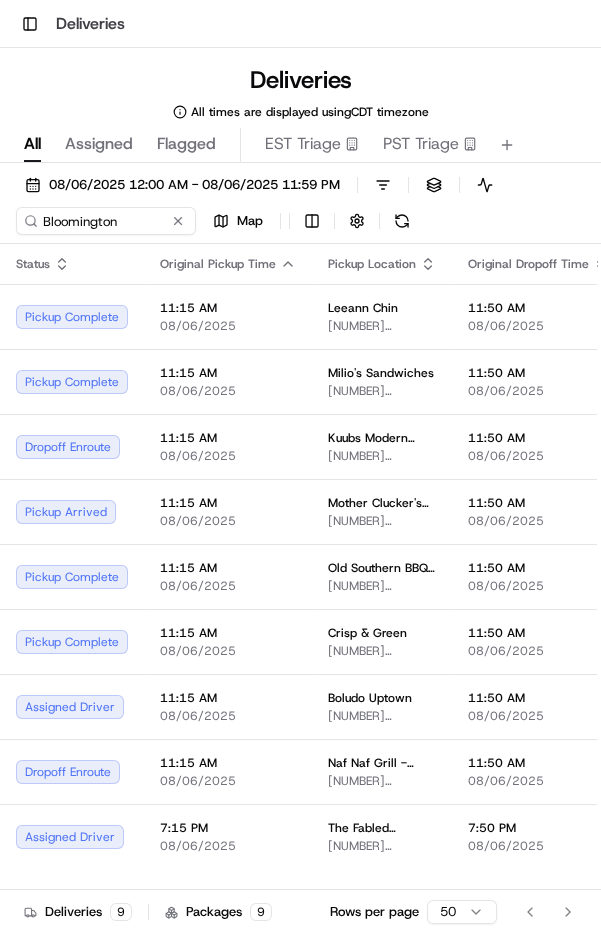 click on "[NUMBER] [STREET], [CITY], [STATE] [POSTAL_CODE], [COUNTRY]" at bounding box center (382, 781) 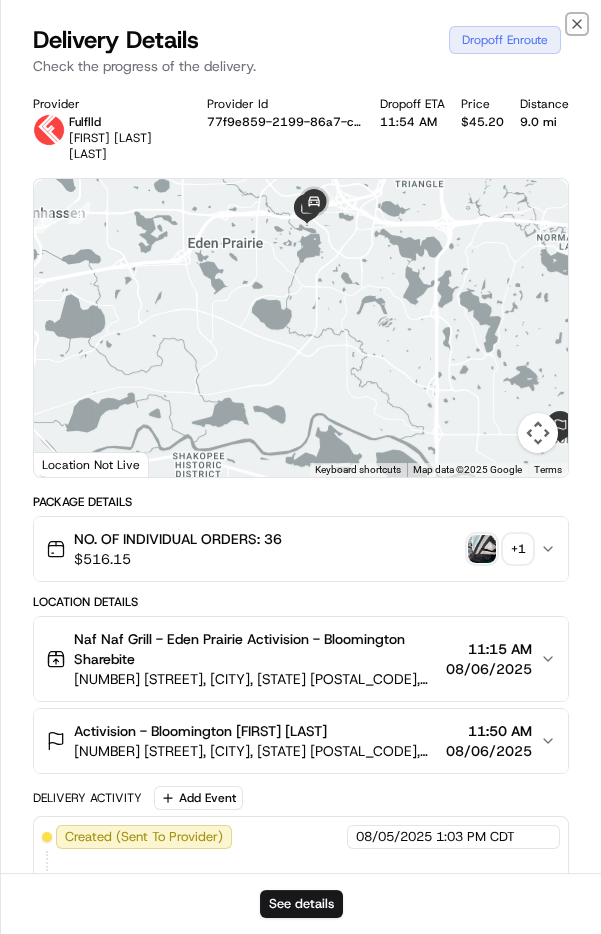 click 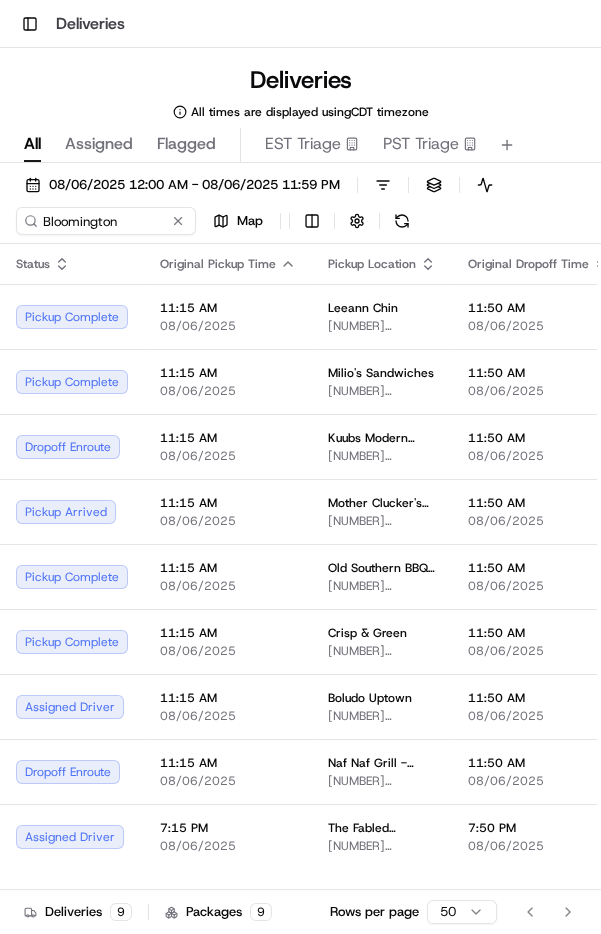 click on "08/06/2025" at bounding box center [538, 456] 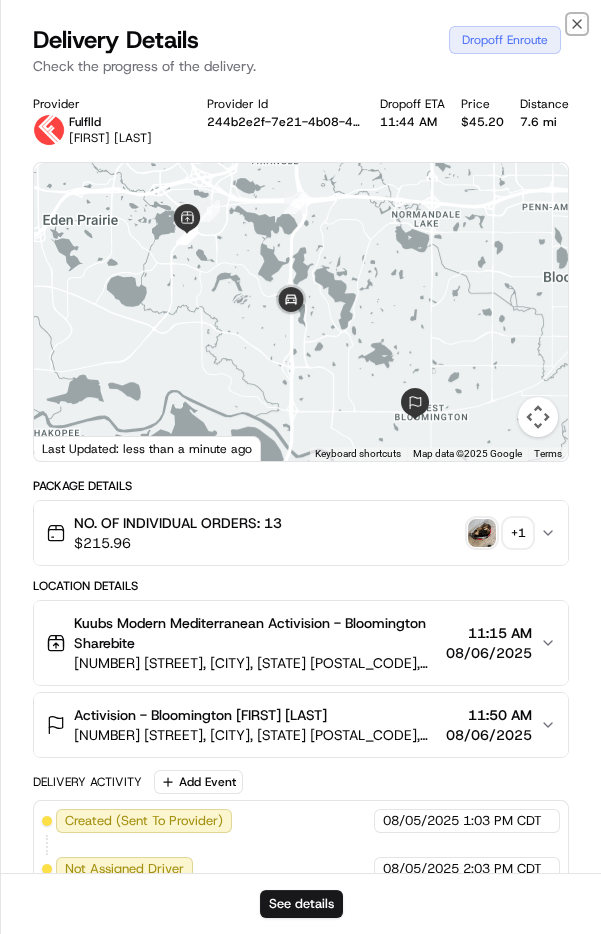 click 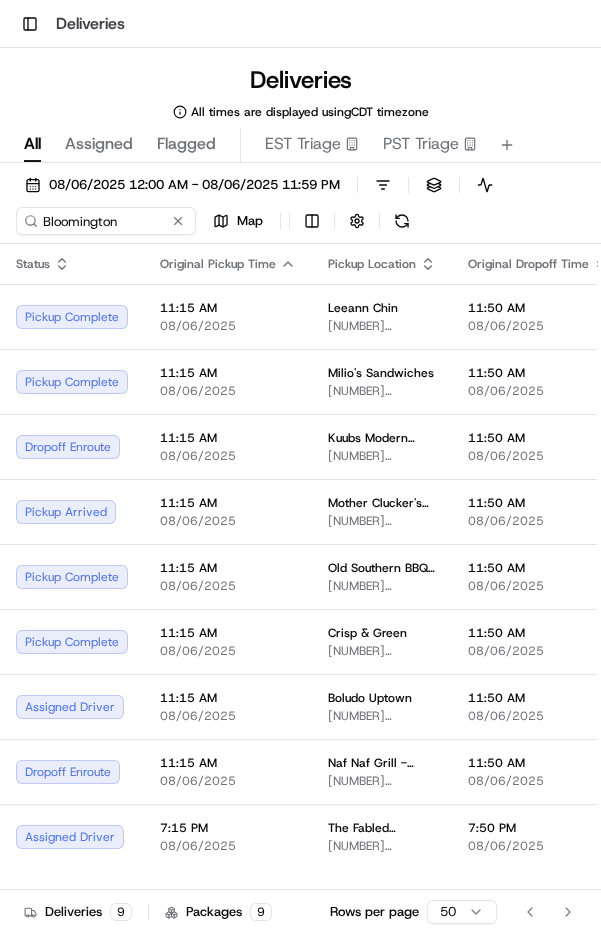 click at bounding box center [402, 221] 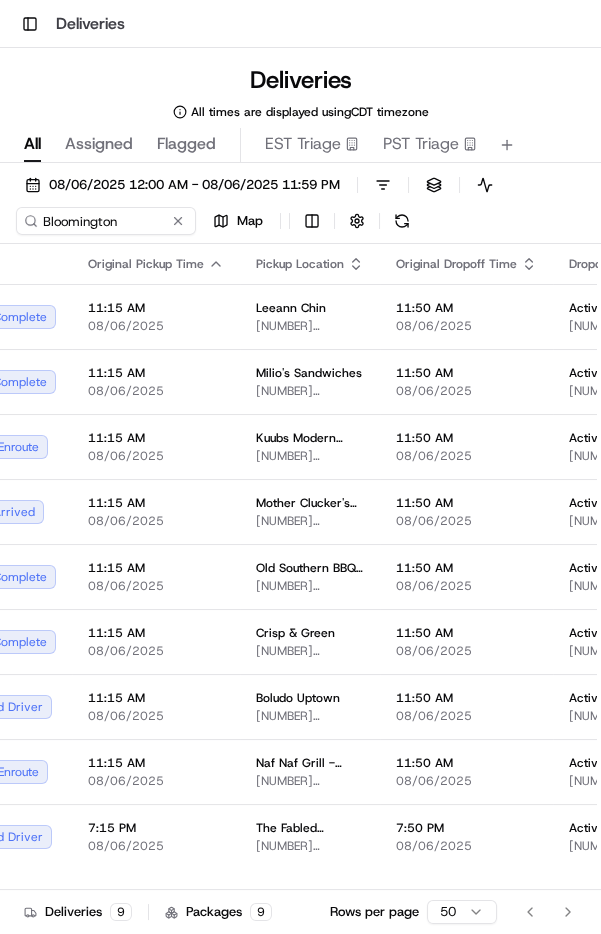 scroll, scrollTop: 0, scrollLeft: 0, axis: both 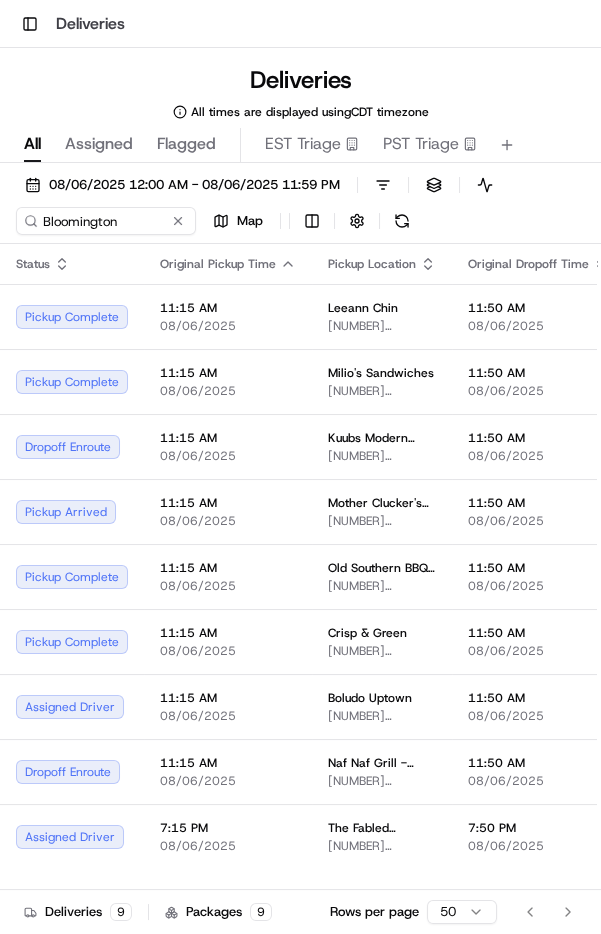 click on "08/06/2025" at bounding box center [538, 521] 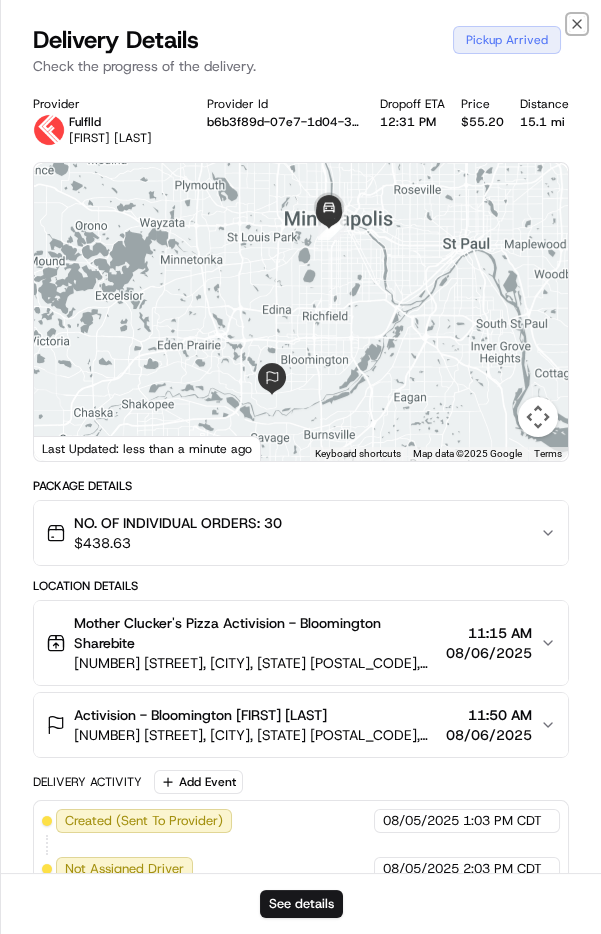 click 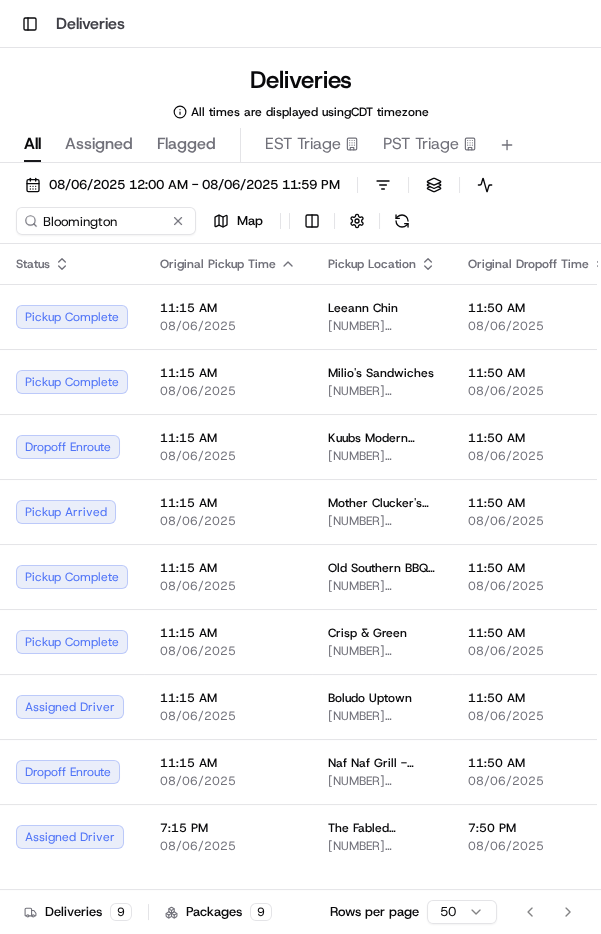 click at bounding box center (402, 221) 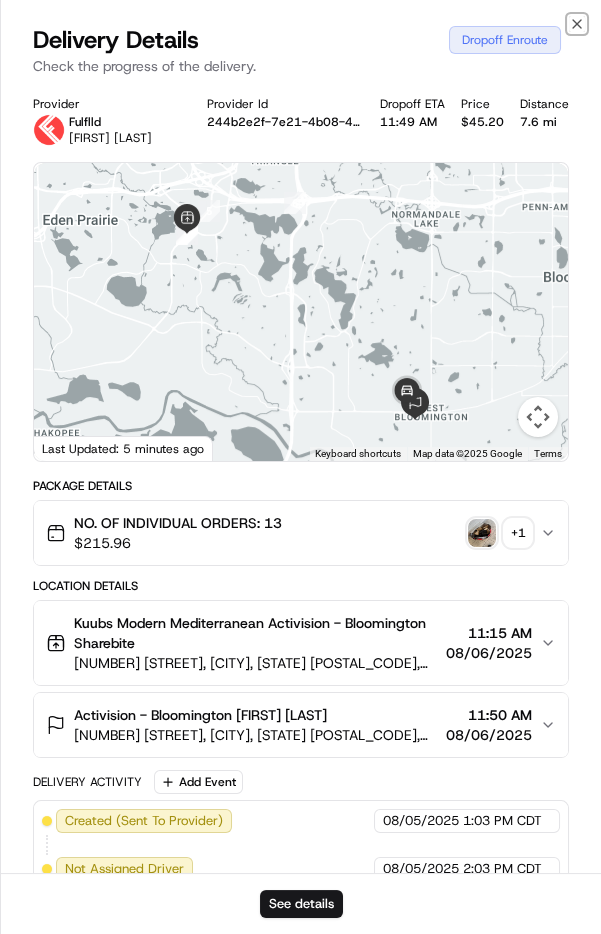 click 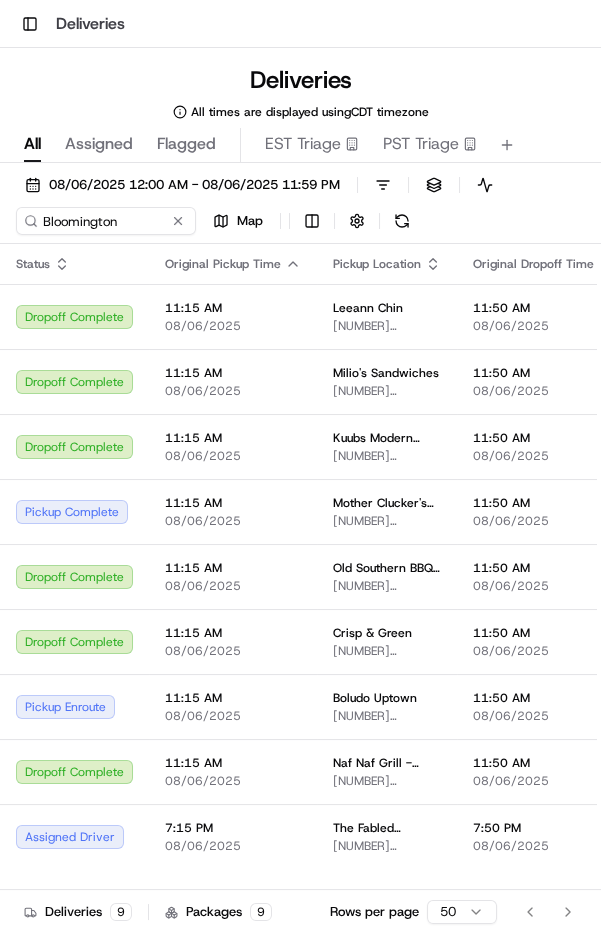 click at bounding box center [402, 221] 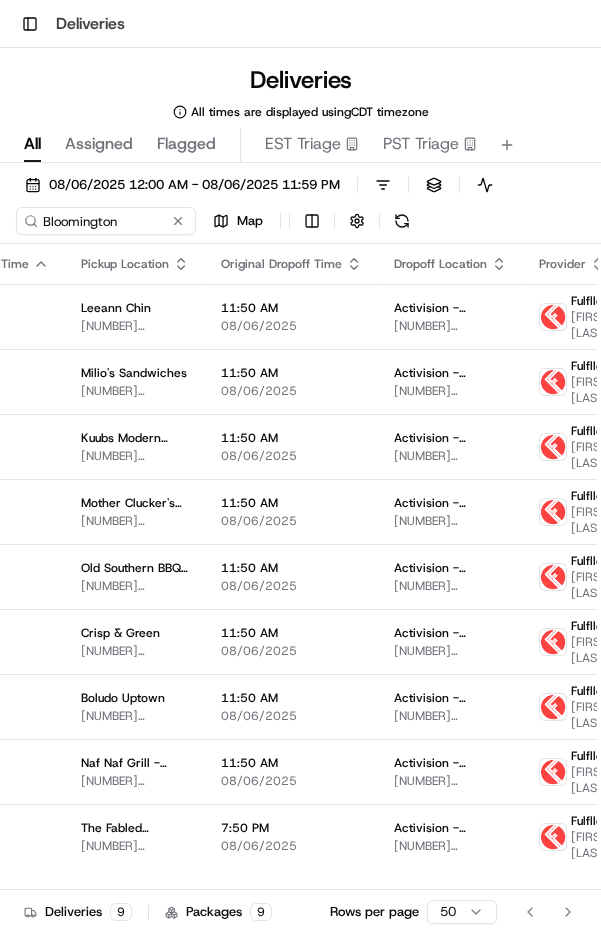 scroll, scrollTop: 0, scrollLeft: 0, axis: both 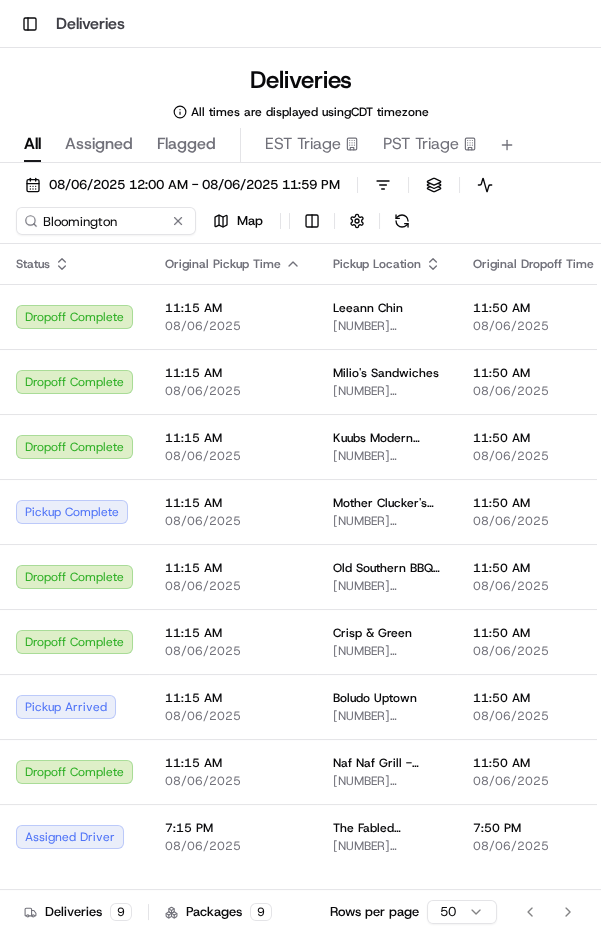 click on "Boludo Uptown" at bounding box center [387, 698] 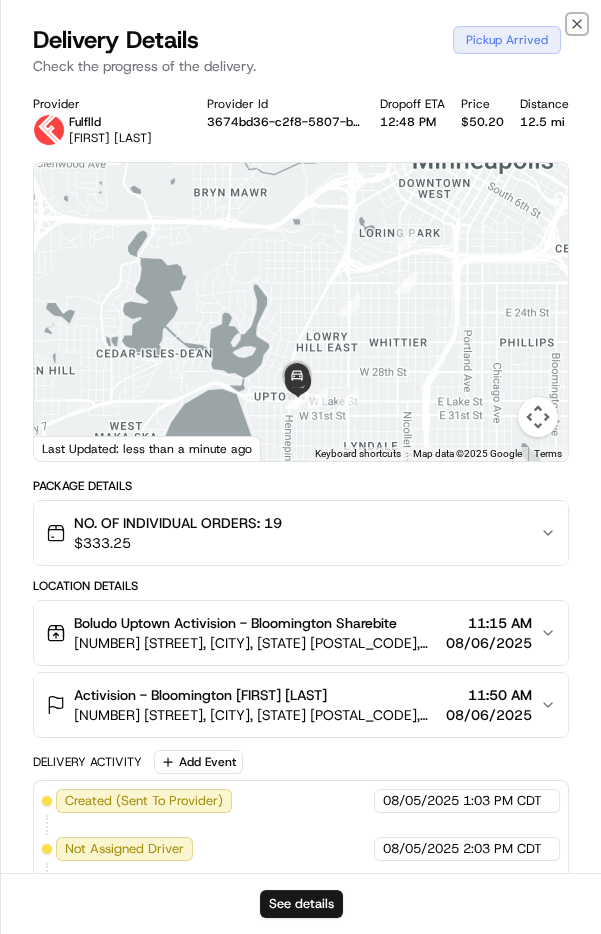 click 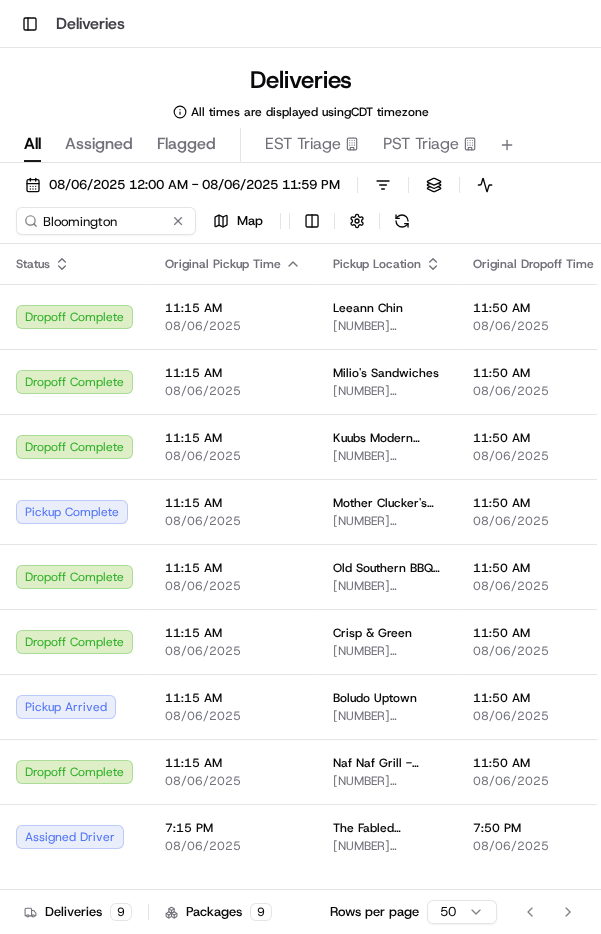click at bounding box center [402, 221] 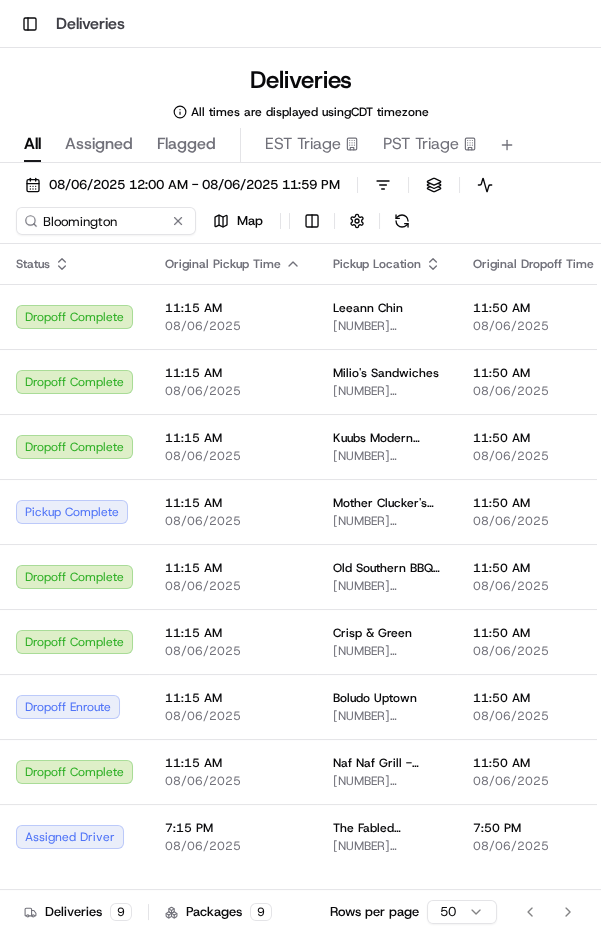 click on "[NUMBER] [STREET], [CITY], [STATE] [POSTAL_CODE], [COUNTRY]" at bounding box center (387, 716) 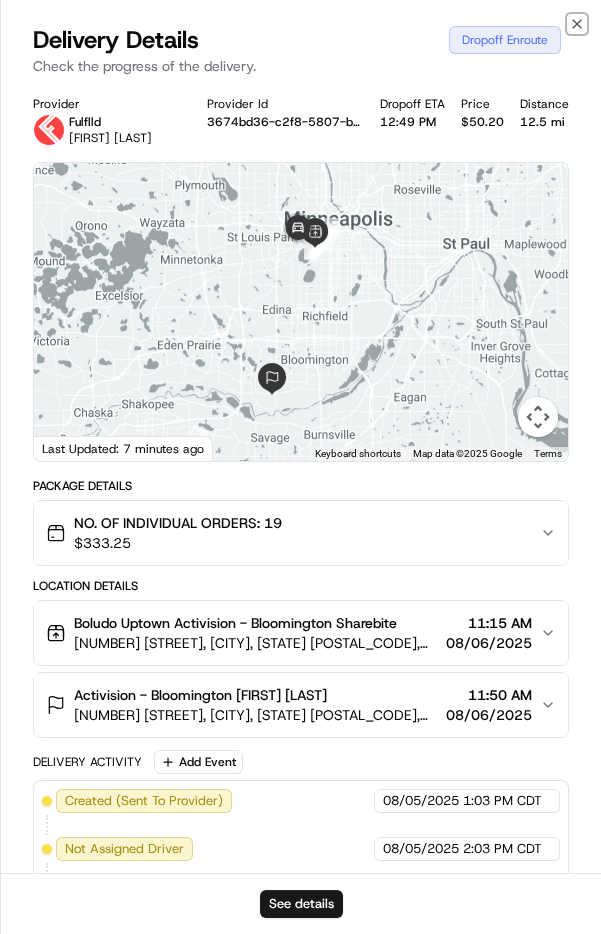 click 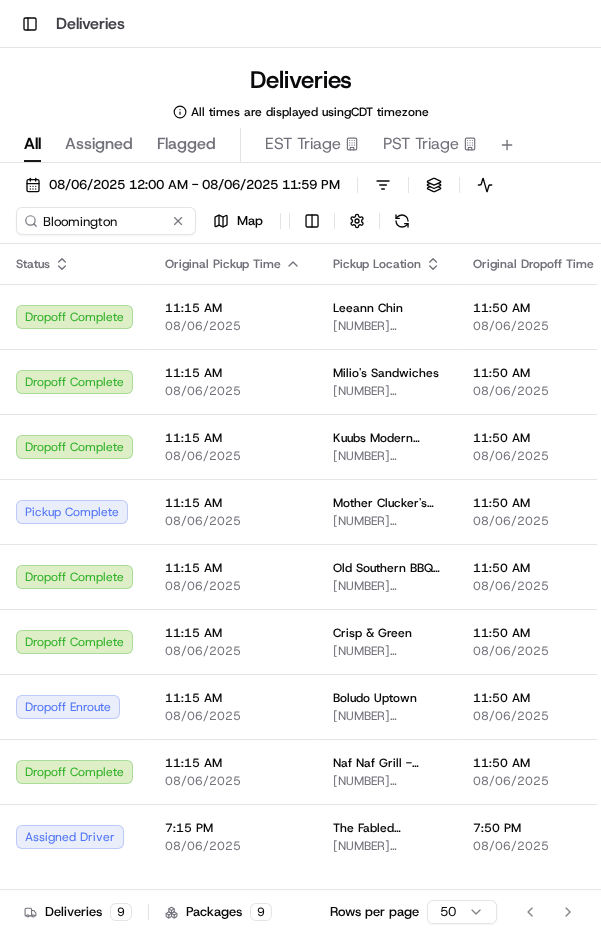 click at bounding box center [402, 221] 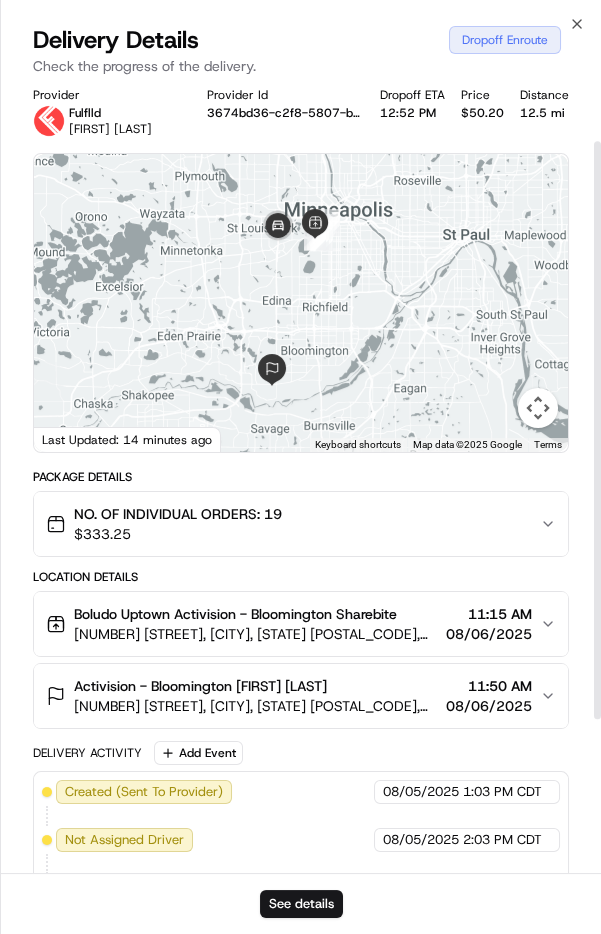 scroll, scrollTop: 0, scrollLeft: 0, axis: both 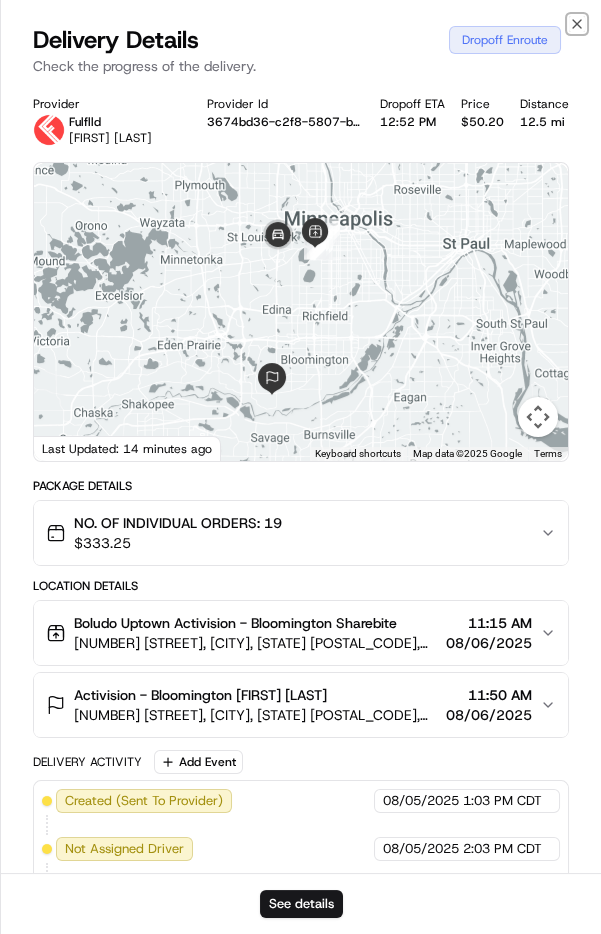 click 